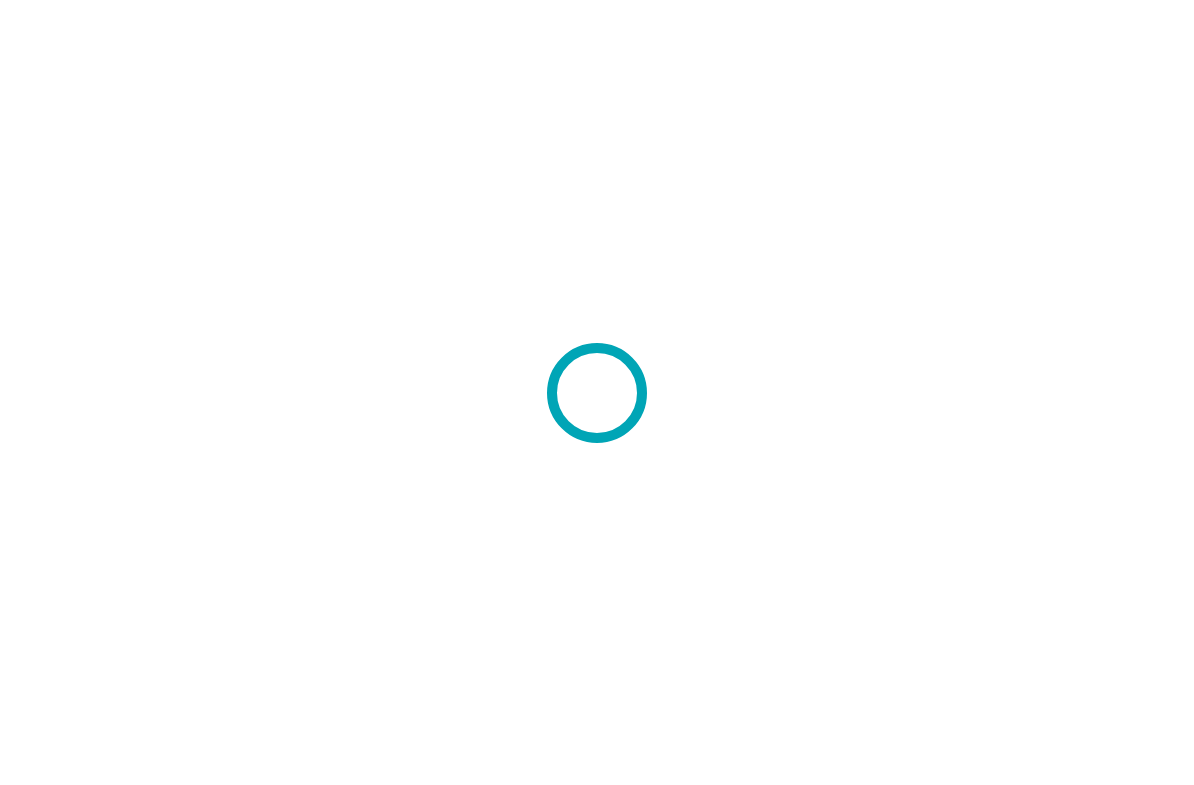 scroll, scrollTop: 0, scrollLeft: 0, axis: both 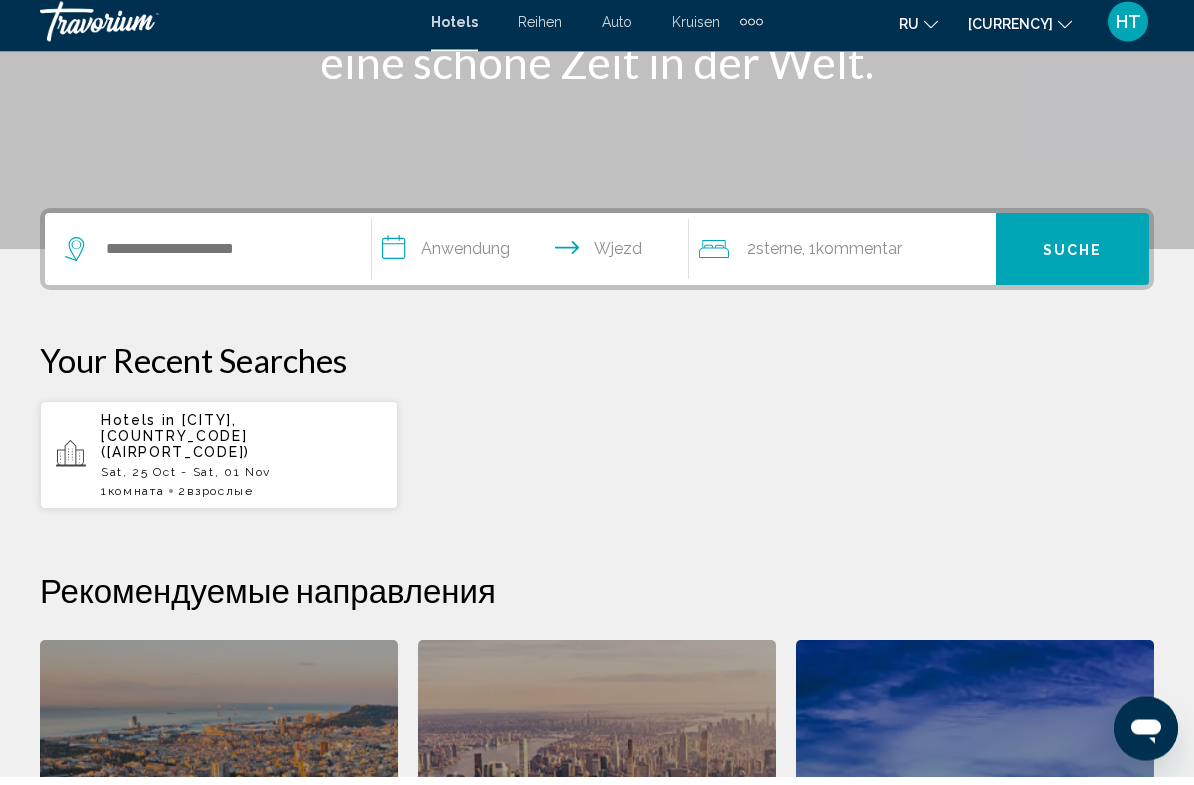 click on "[CITY], [COUNTRY_CODE] ([AIRPORT_CODE])" at bounding box center [175, 445] 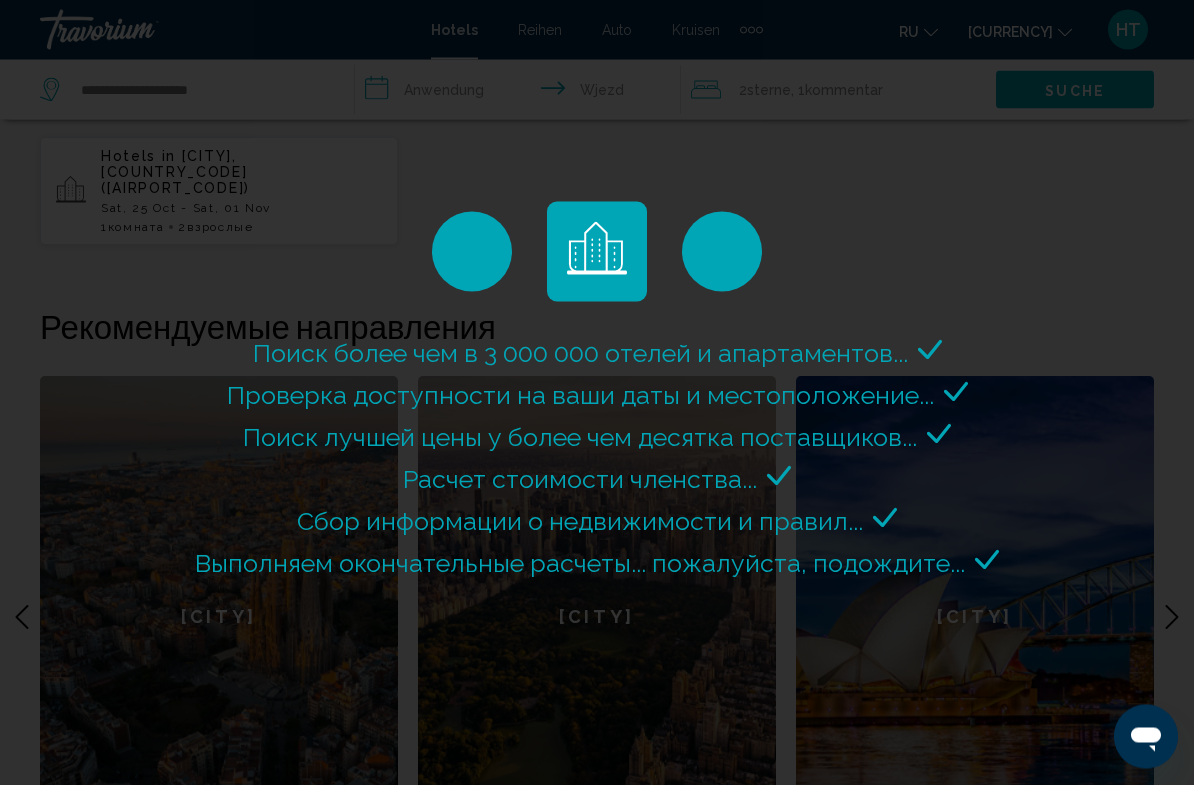 scroll, scrollTop: 616, scrollLeft: 0, axis: vertical 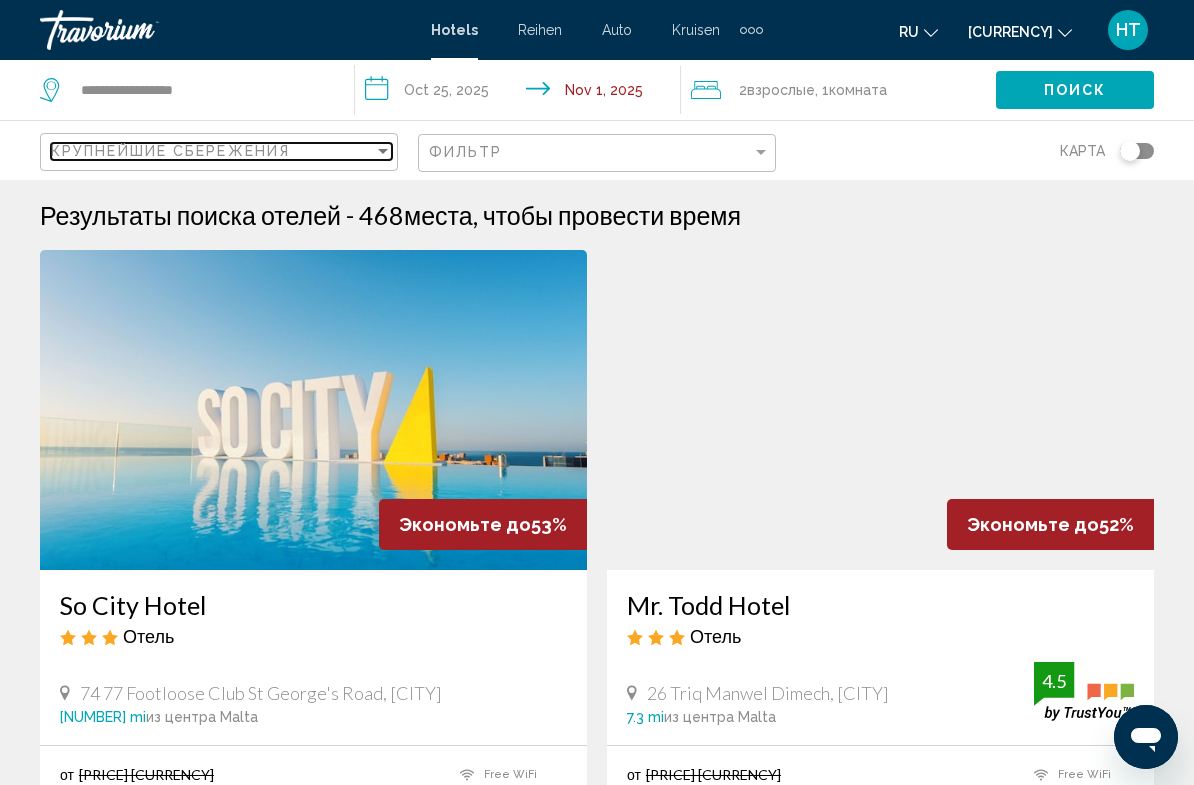 click at bounding box center [383, 151] 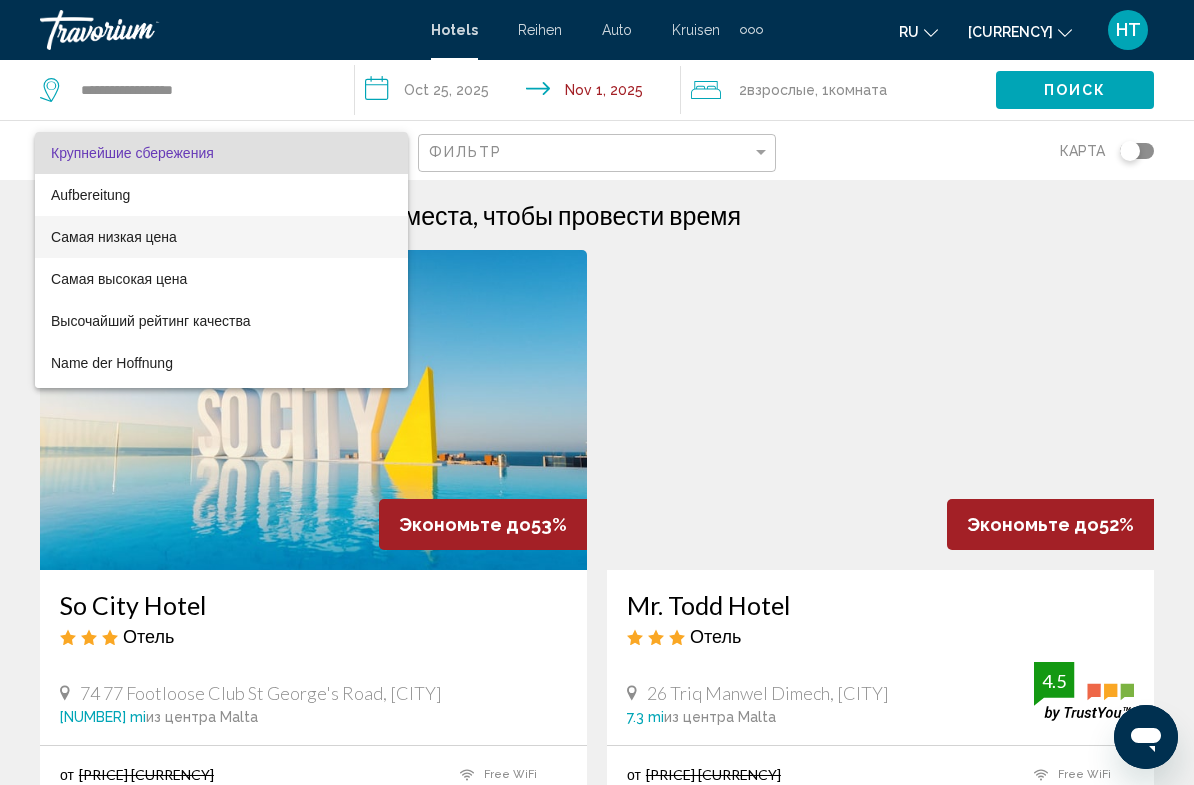 click on "Самая низкая цена" at bounding box center [114, 237] 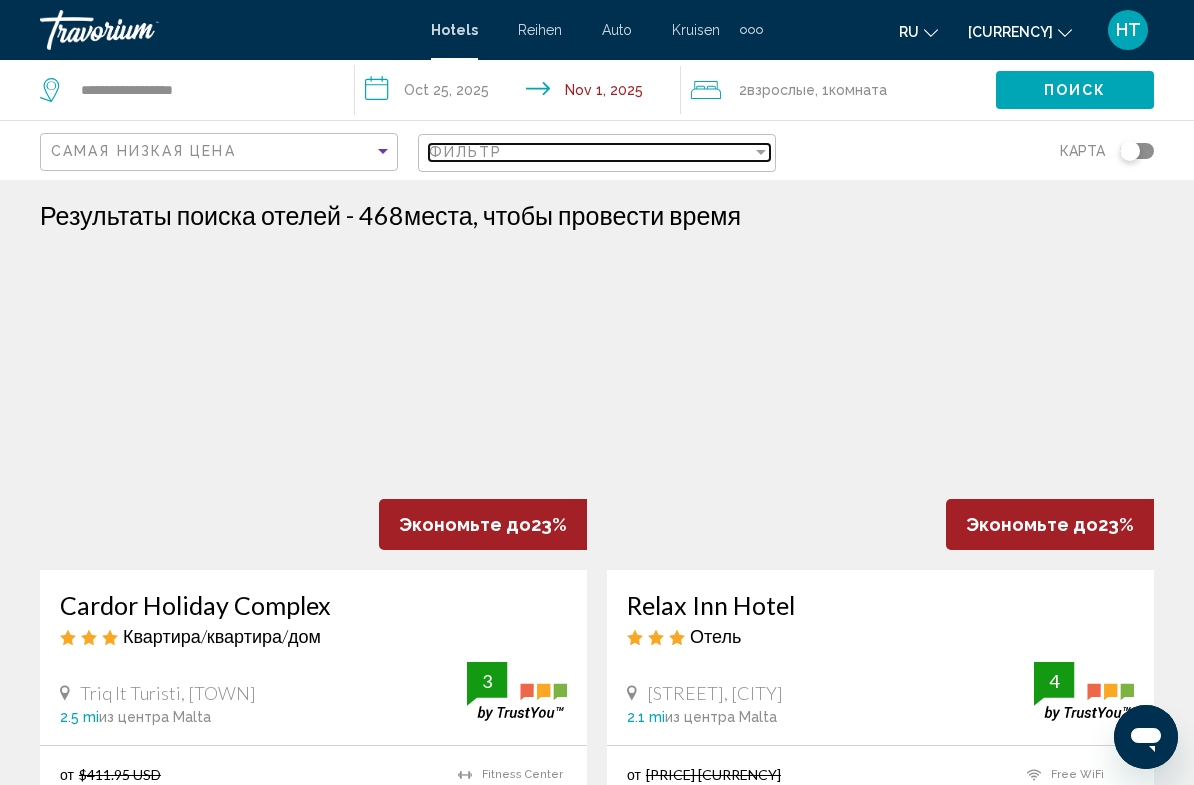click at bounding box center (761, 152) 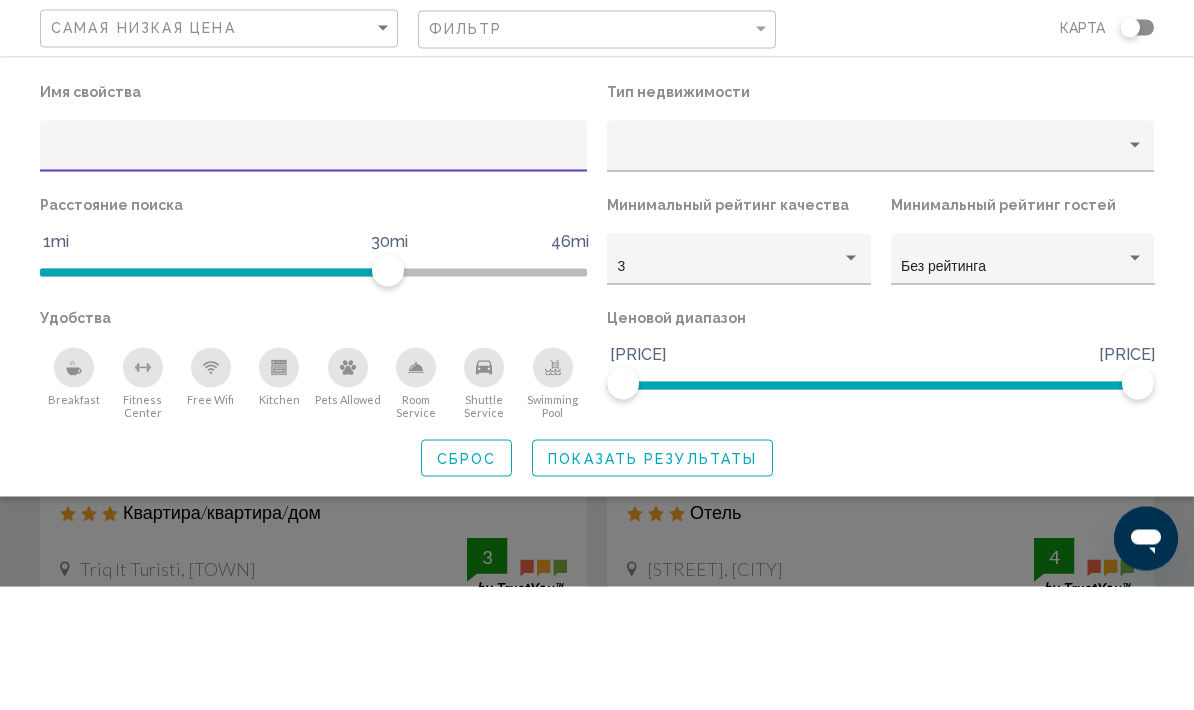 click on "Тип недвижимости" at bounding box center (313, 215) 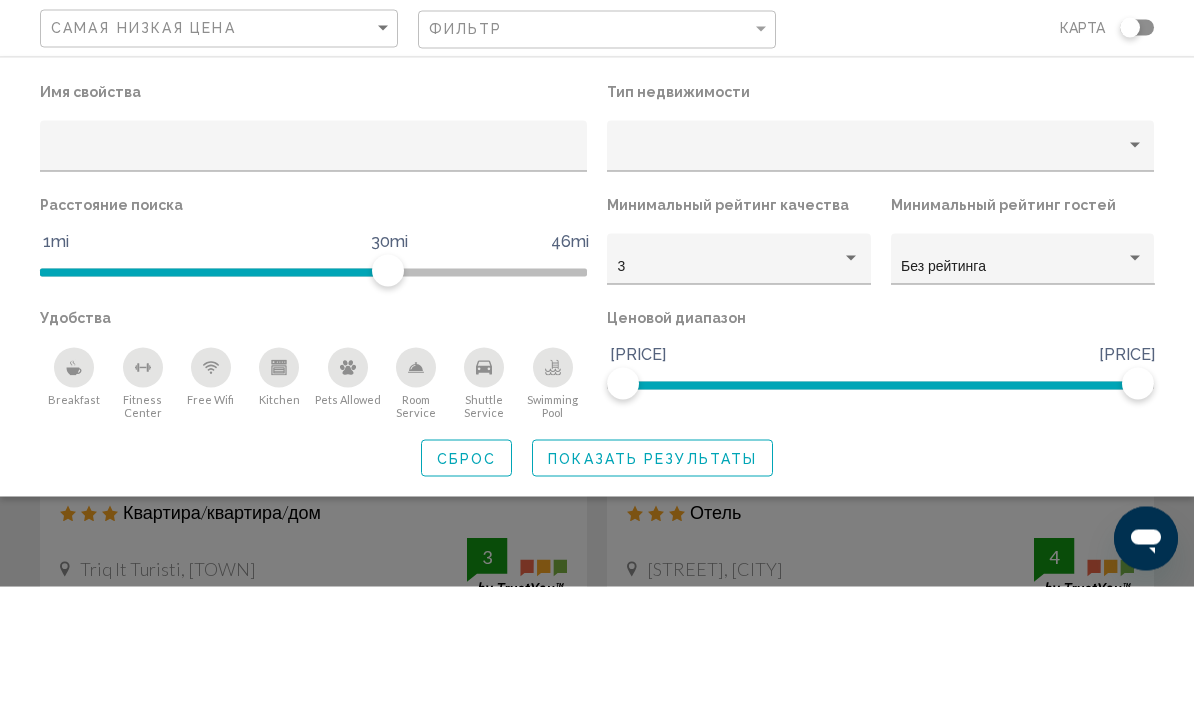 scroll, scrollTop: 124, scrollLeft: 0, axis: vertical 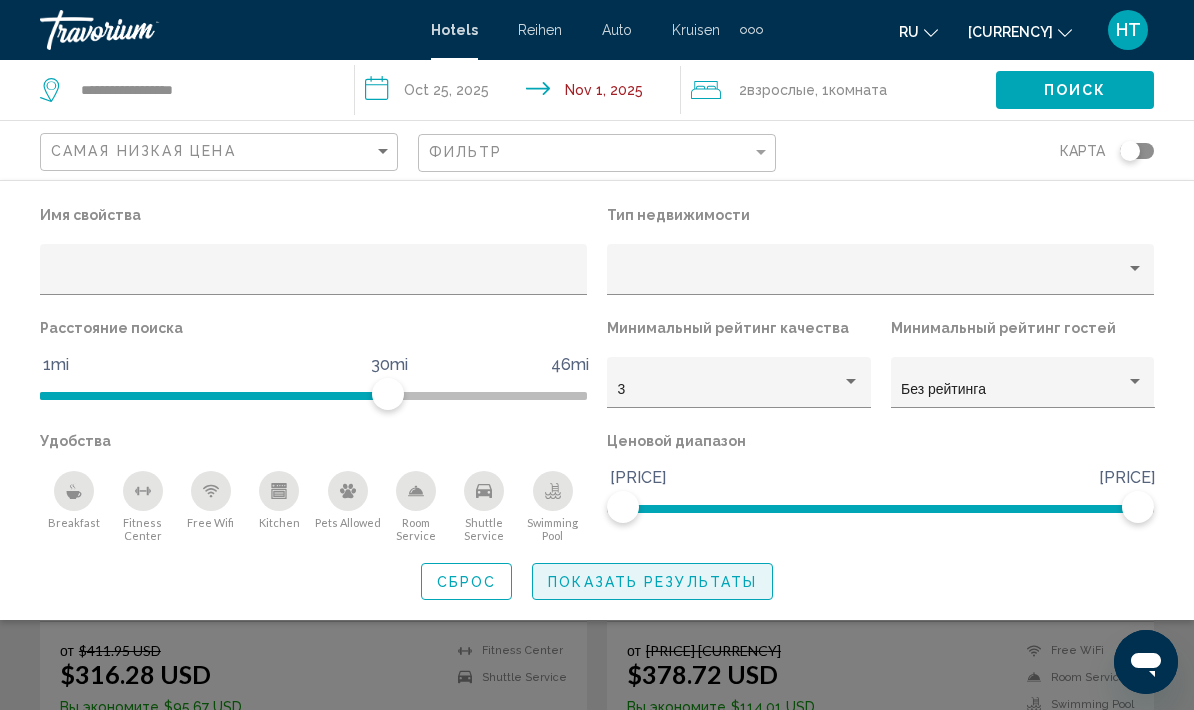 click on "Показать результаты" at bounding box center (652, 582) 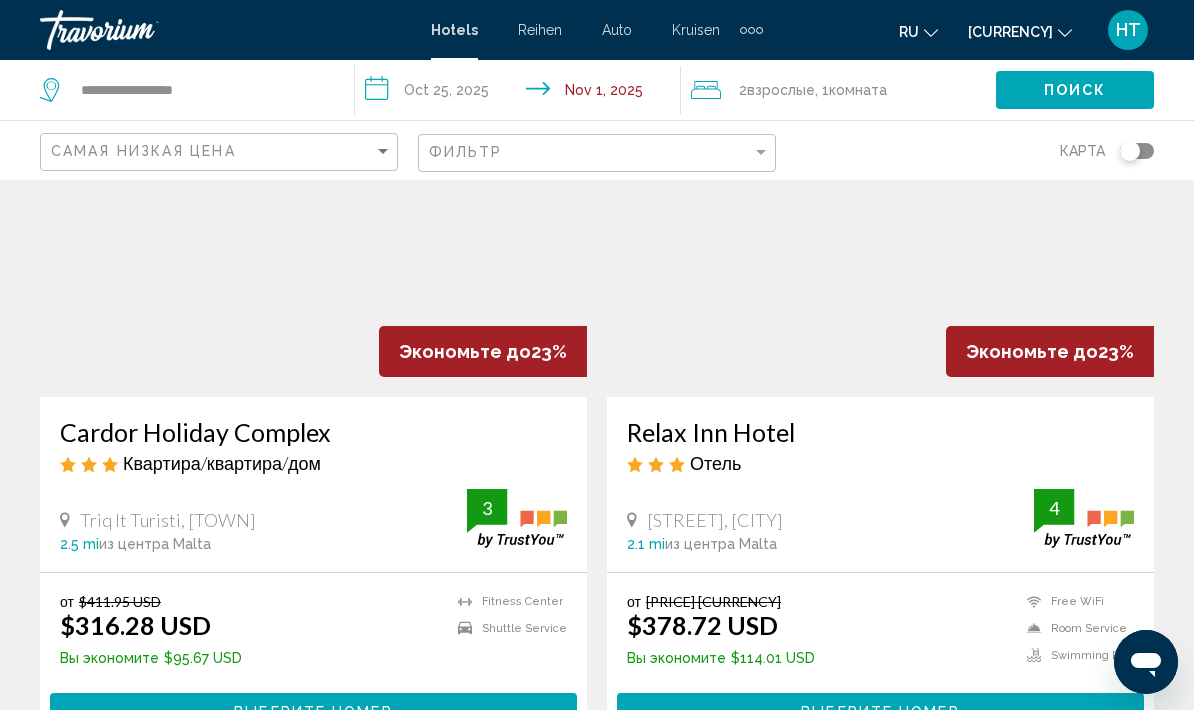 scroll, scrollTop: 0, scrollLeft: 0, axis: both 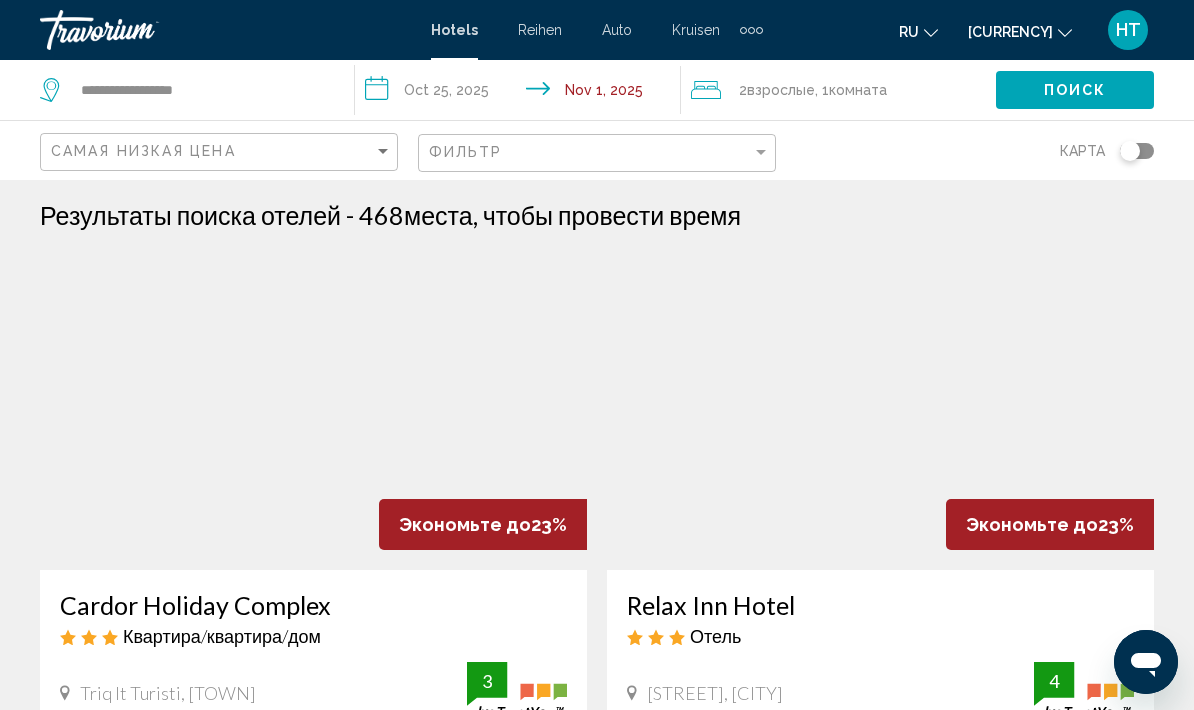 click at bounding box center [1065, 33] 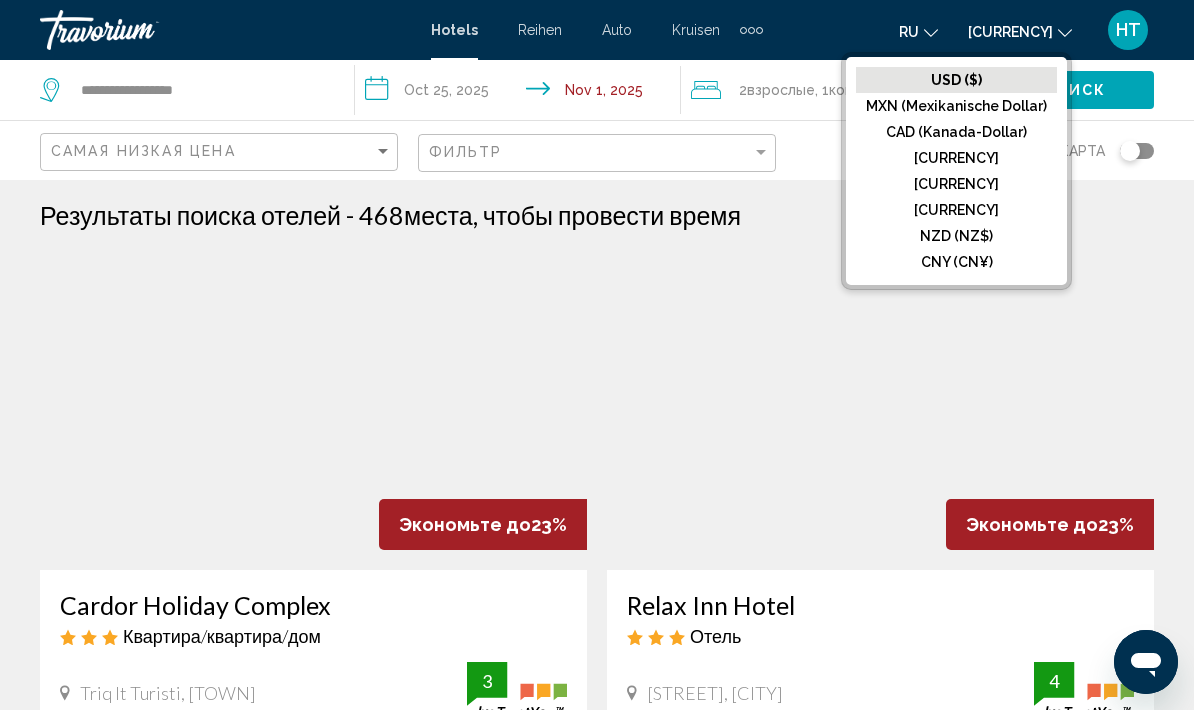 click on "[CURRENCY]" at bounding box center [956, 80] 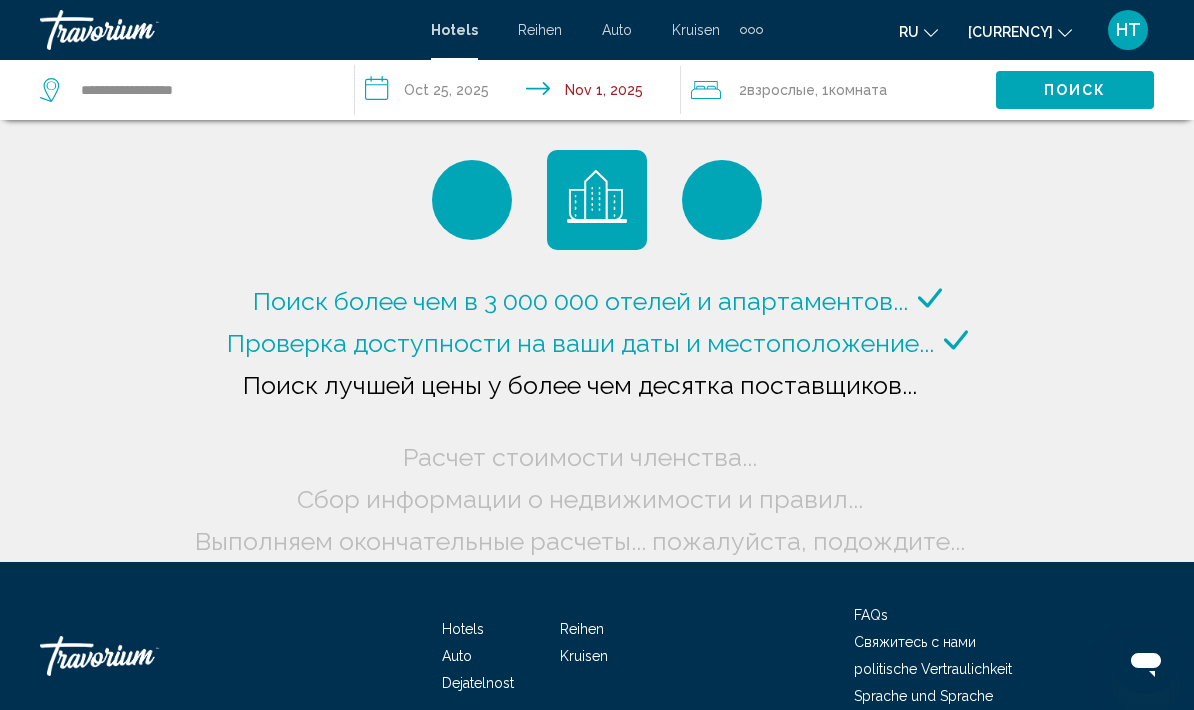 click at bounding box center (52, 90) 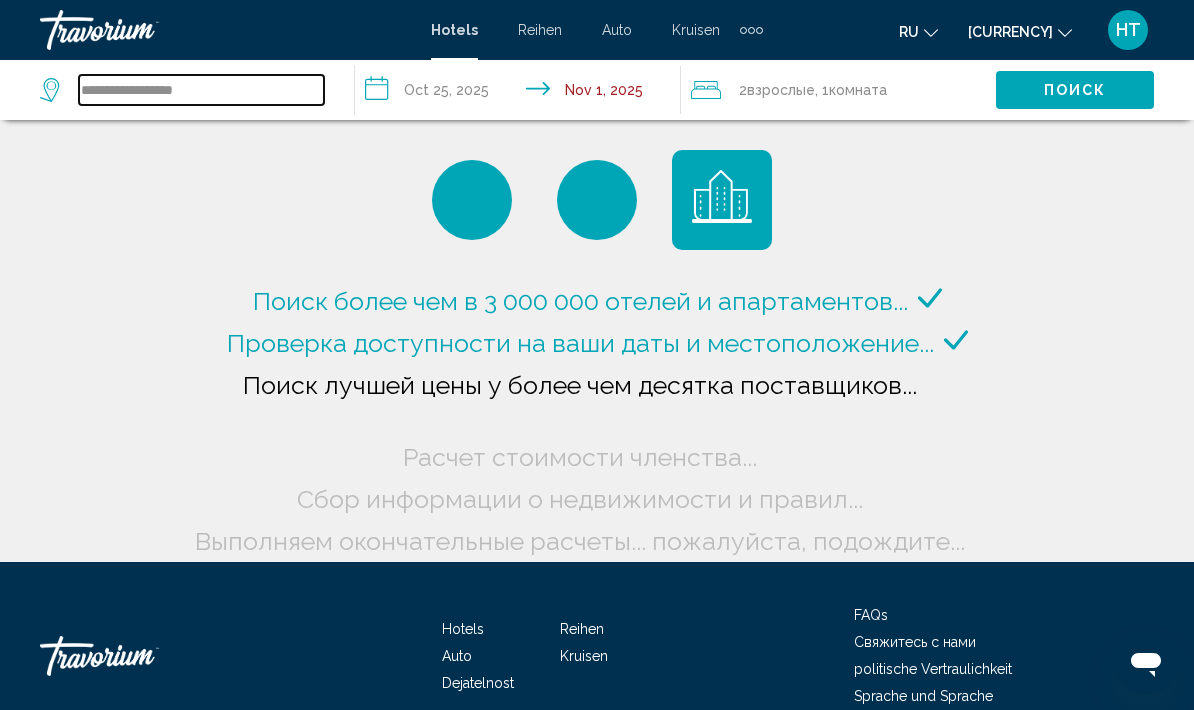 click on "**********" at bounding box center (201, 90) 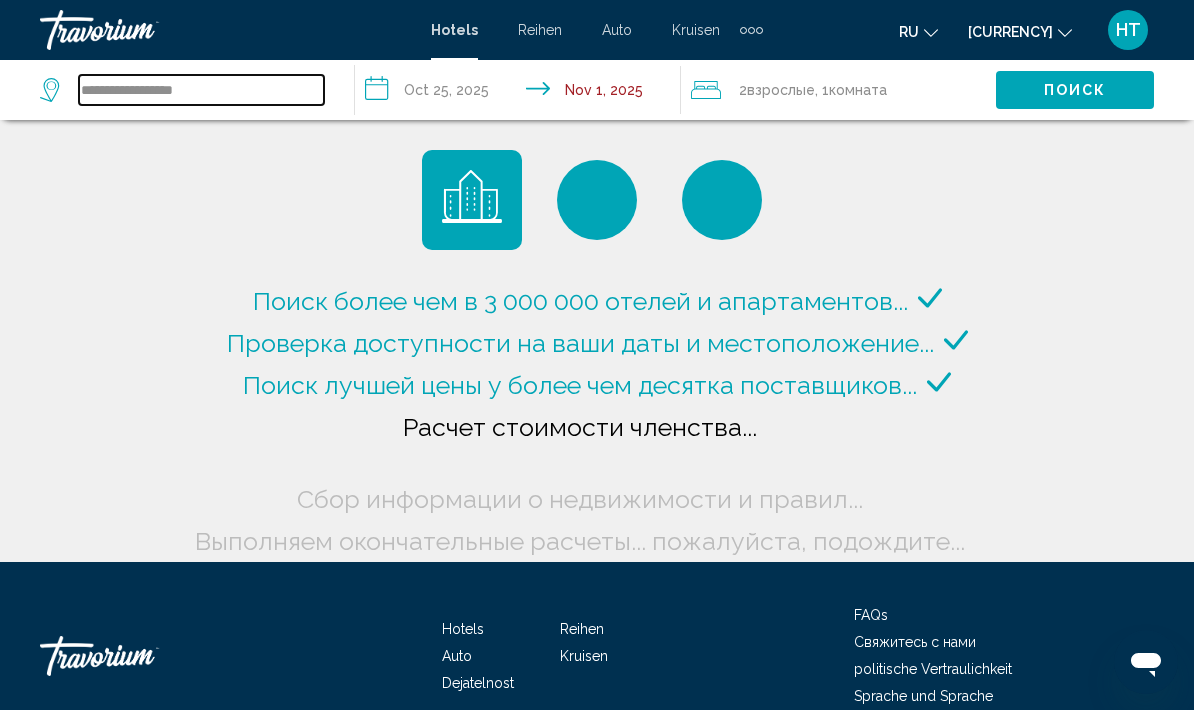 click on "**********" at bounding box center (201, 90) 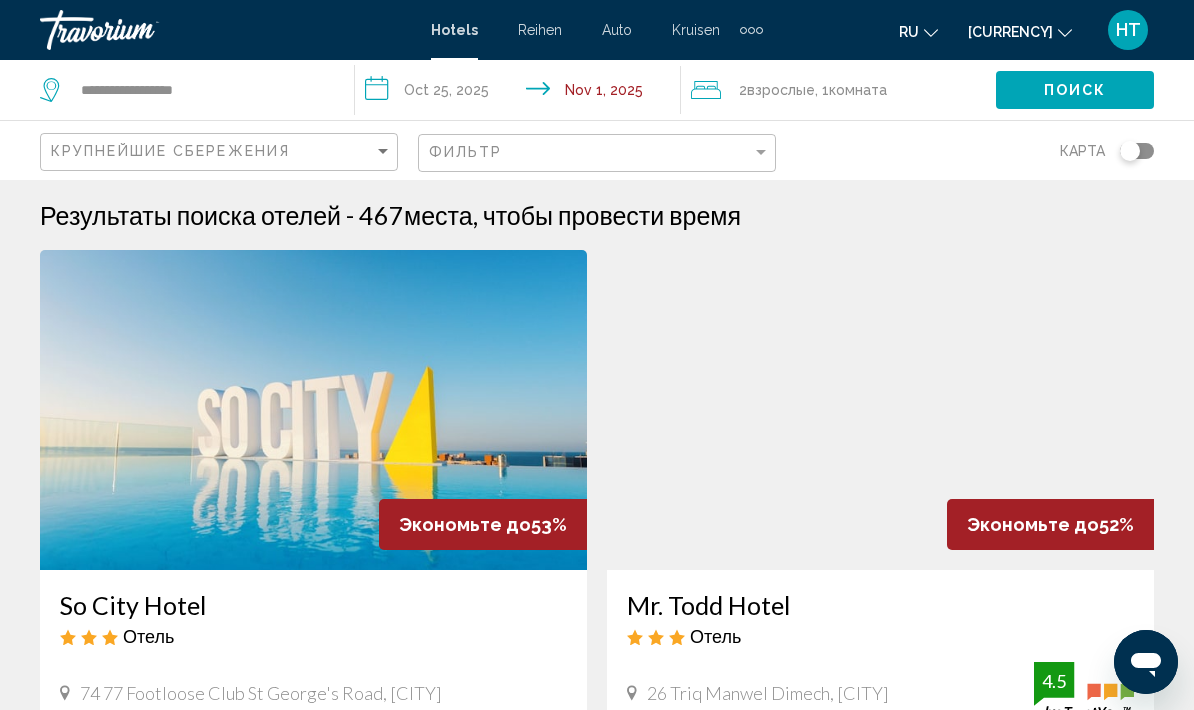 click on "ru
Englisch Spanisch Deutsch Italienisch Portugiesisch Russisch" at bounding box center [918, 31] 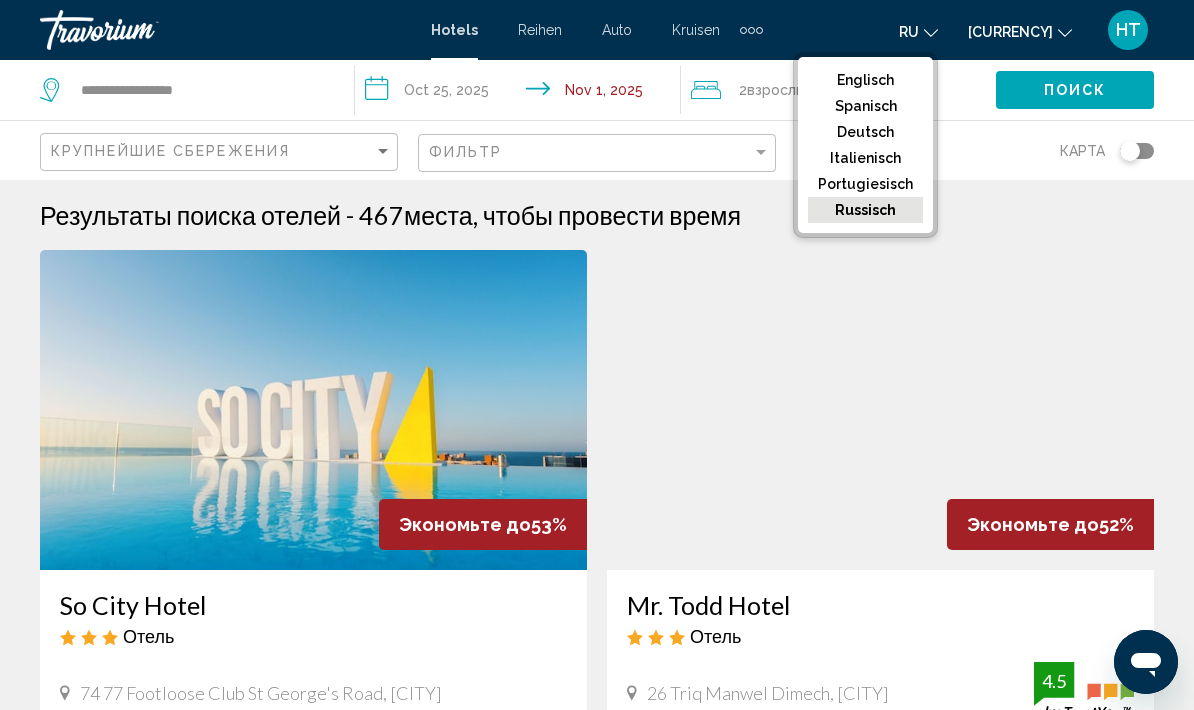 click on "USD
USD ($) MXN (Mexikanische Dollar) CAD (Kanada-Dollar) GBP (£) EUR (€) AUD (A$) NZD (NZ$) CNY (CN¥)" at bounding box center (1020, 31) 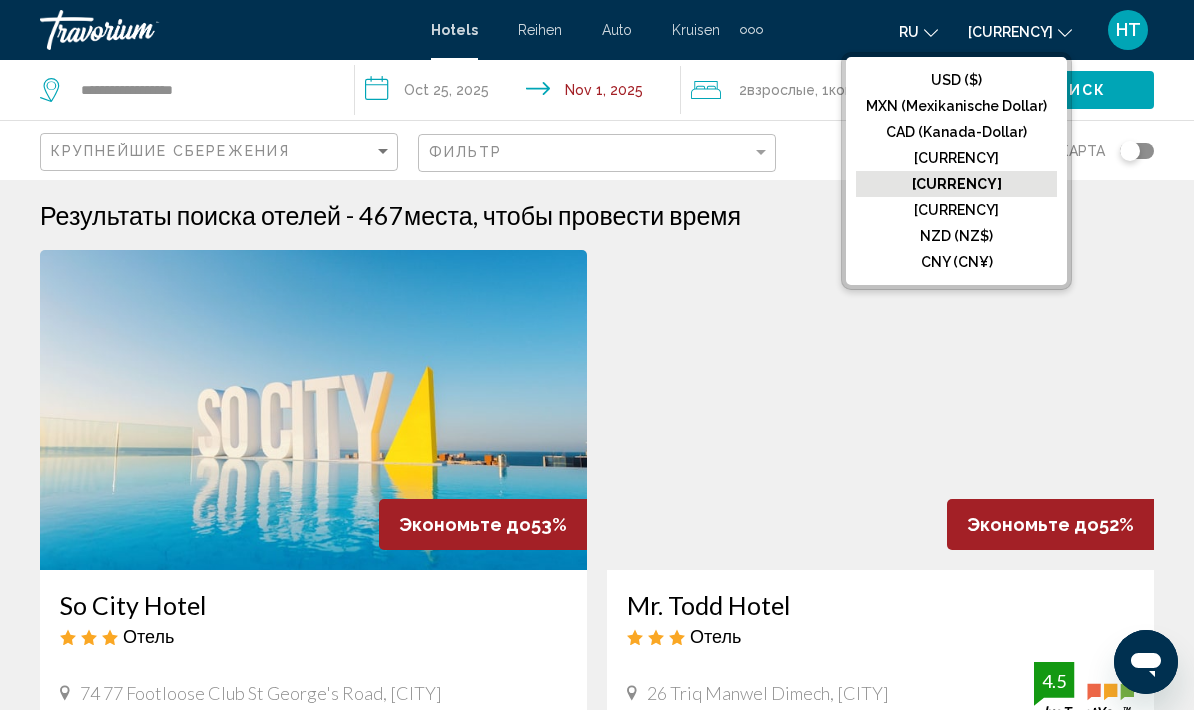 click on "[CURRENCY]" at bounding box center [956, 184] 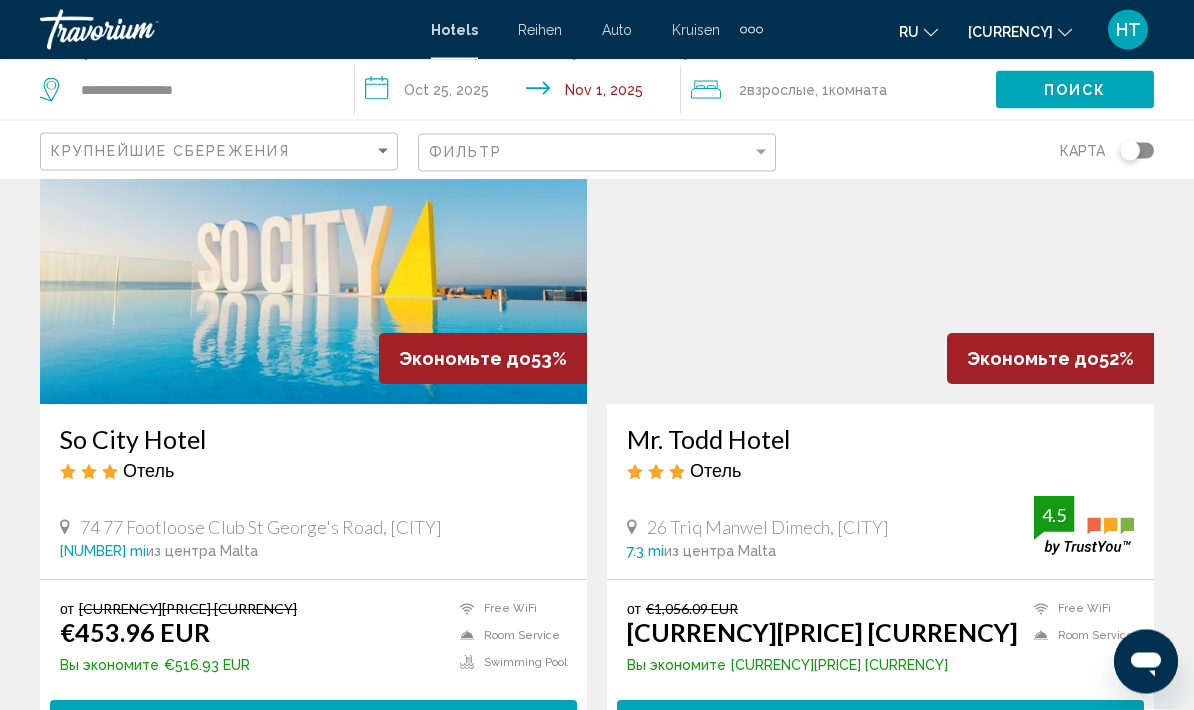 scroll, scrollTop: 0, scrollLeft: 0, axis: both 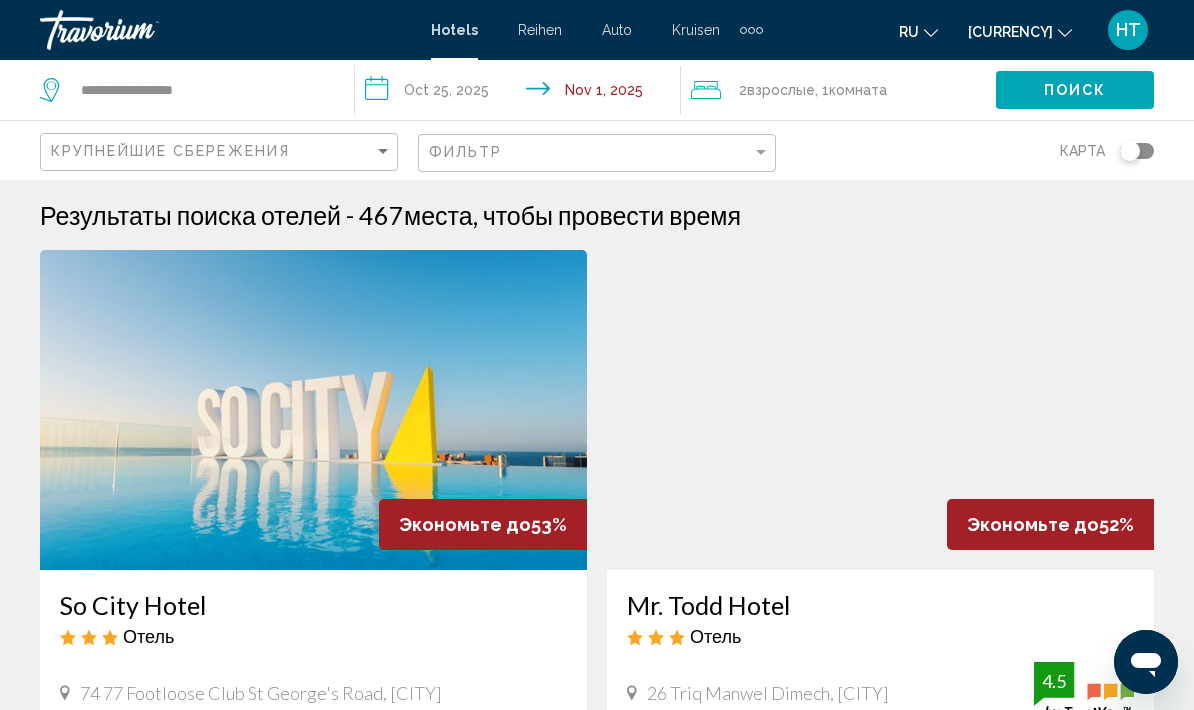 click at bounding box center [52, 90] 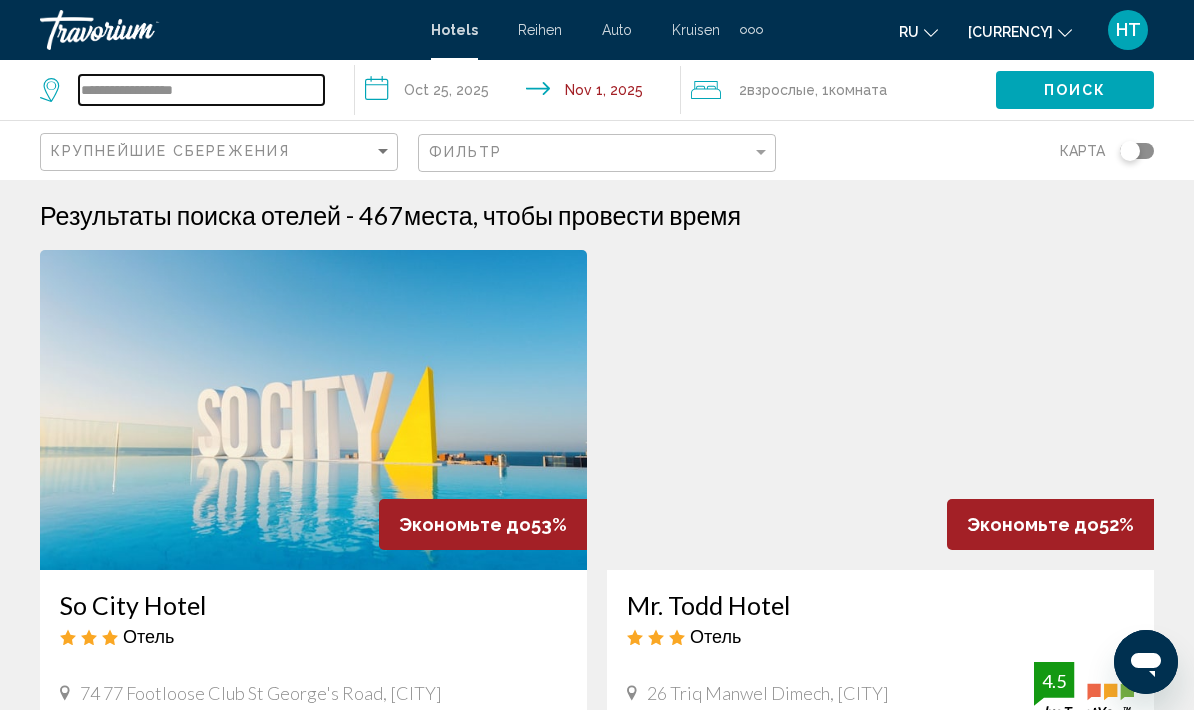 click on "**********" at bounding box center [201, 90] 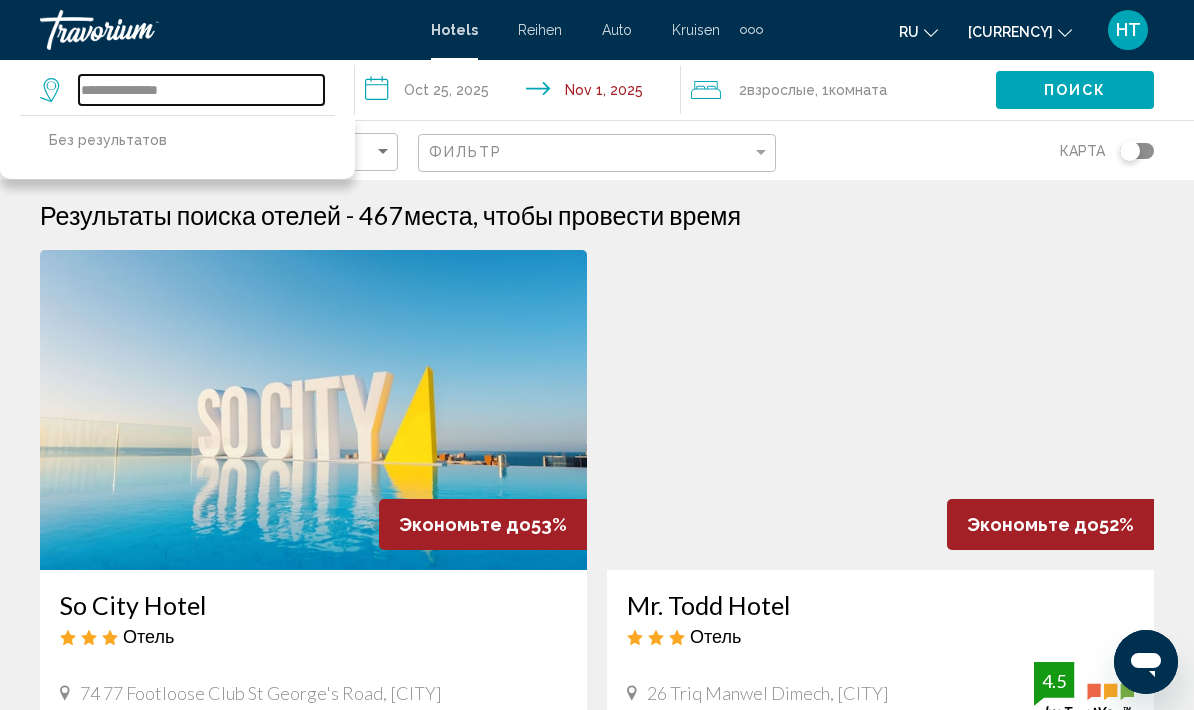 click on "**********" at bounding box center [201, 90] 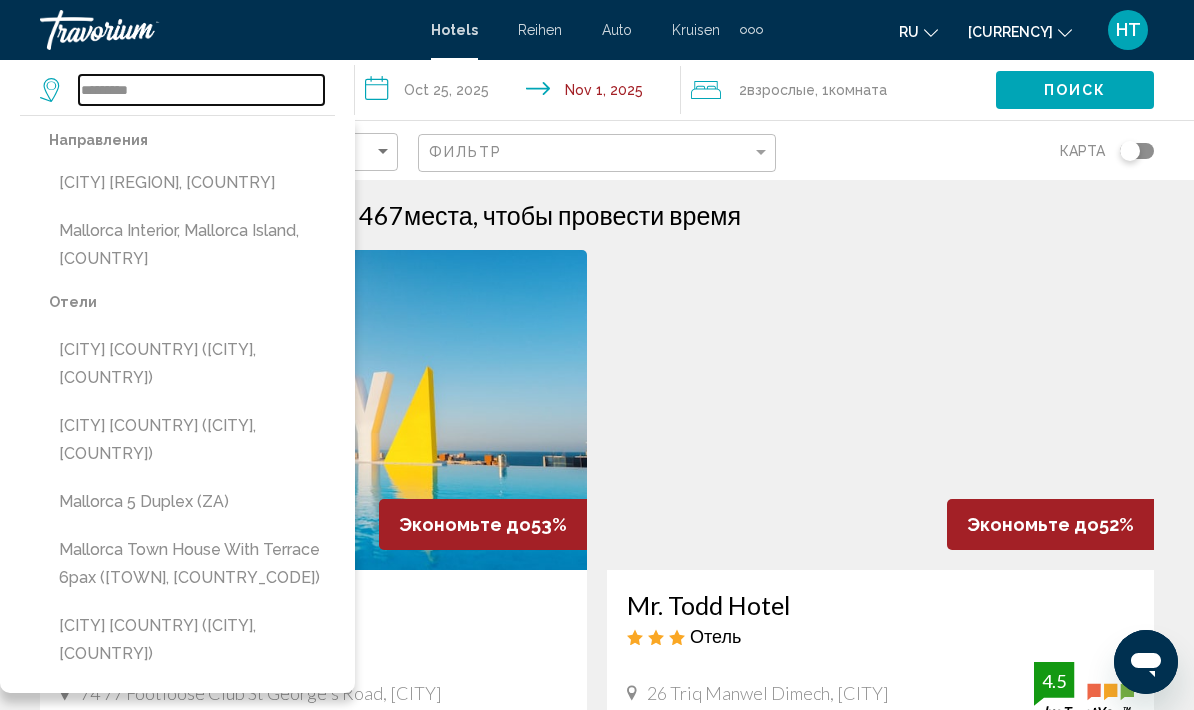 type on "********" 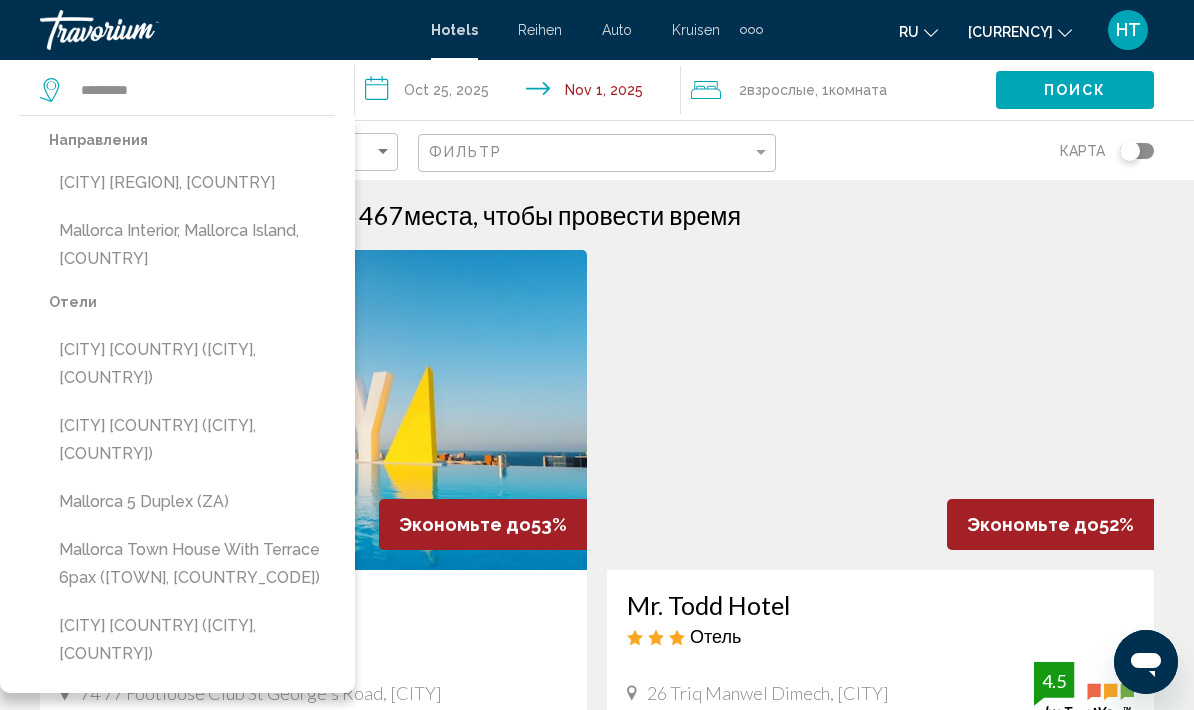 click on "[CITY] [REGION], [COUNTRY]" at bounding box center (192, 183) 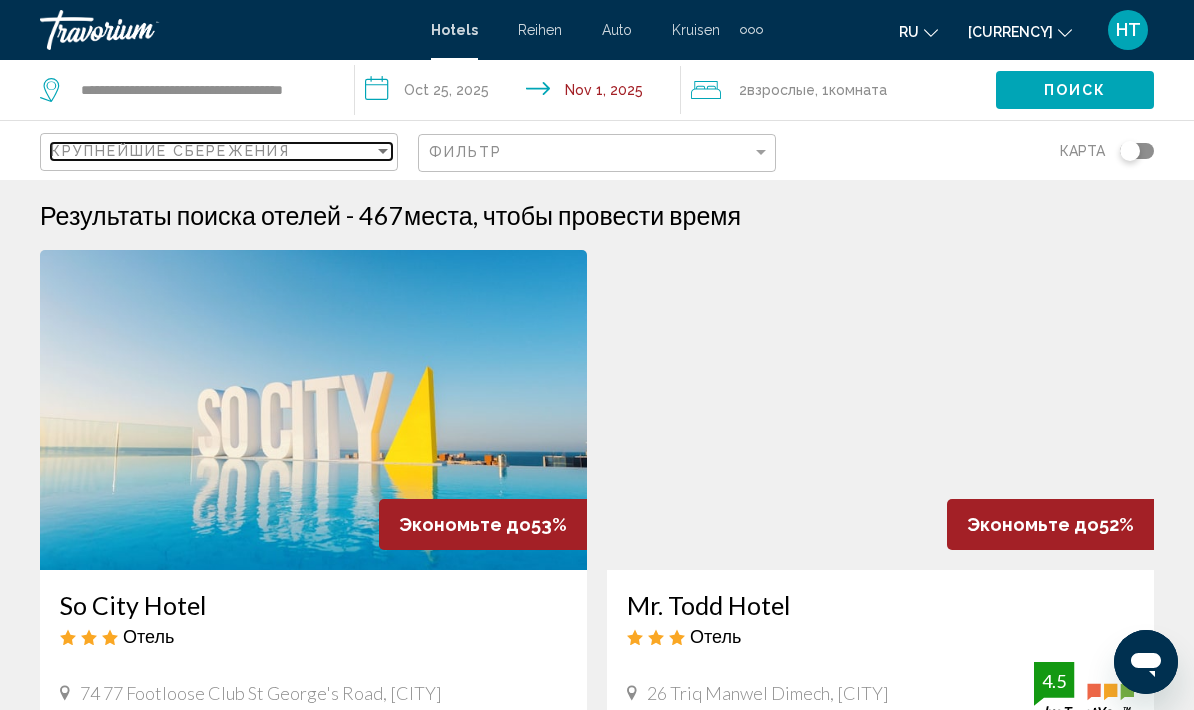 click at bounding box center [383, 151] 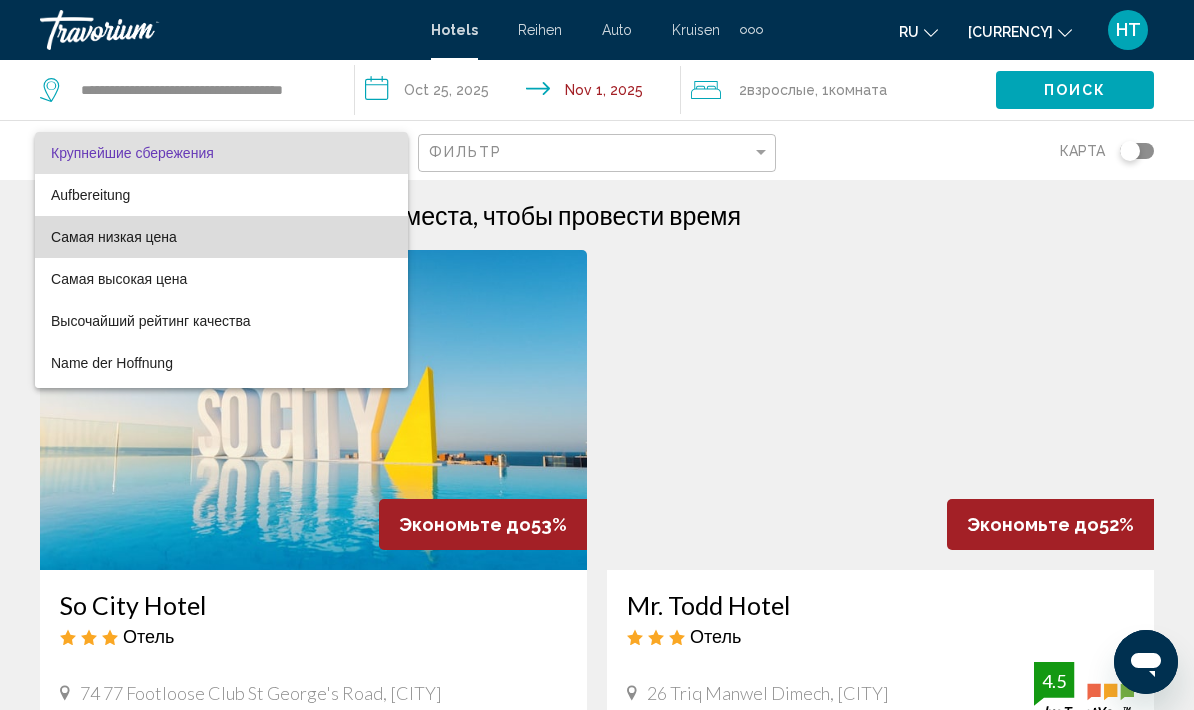 click on "Самая низкая цена" at bounding box center (114, 237) 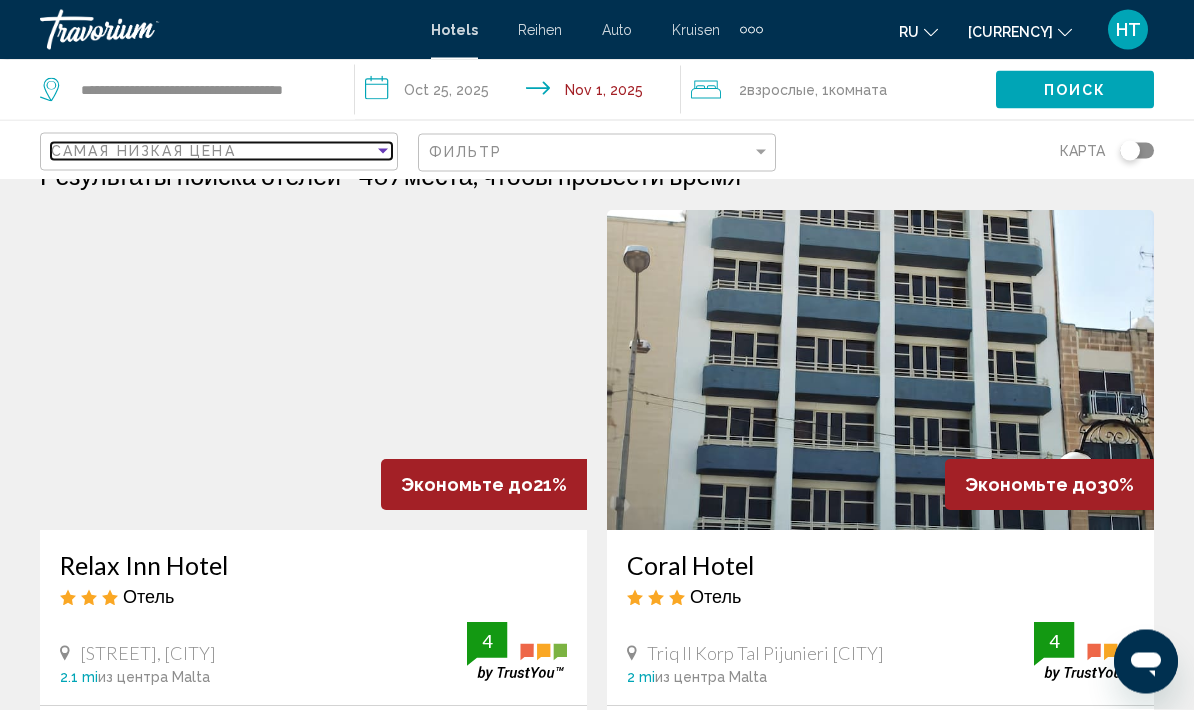 scroll, scrollTop: 0, scrollLeft: 0, axis: both 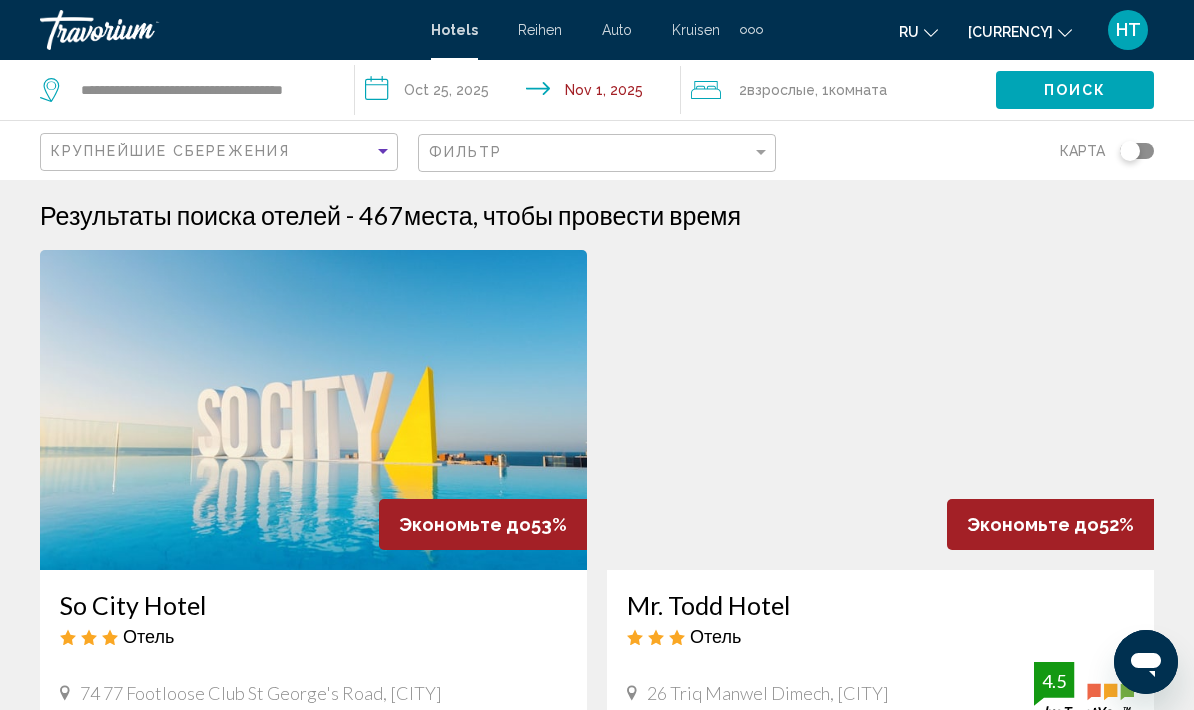click on "Hotels Reihen Auto Kruisen Dejatelnost Hotels Reihen Auto Kruisen Dejatelnost" at bounding box center (597, 30) 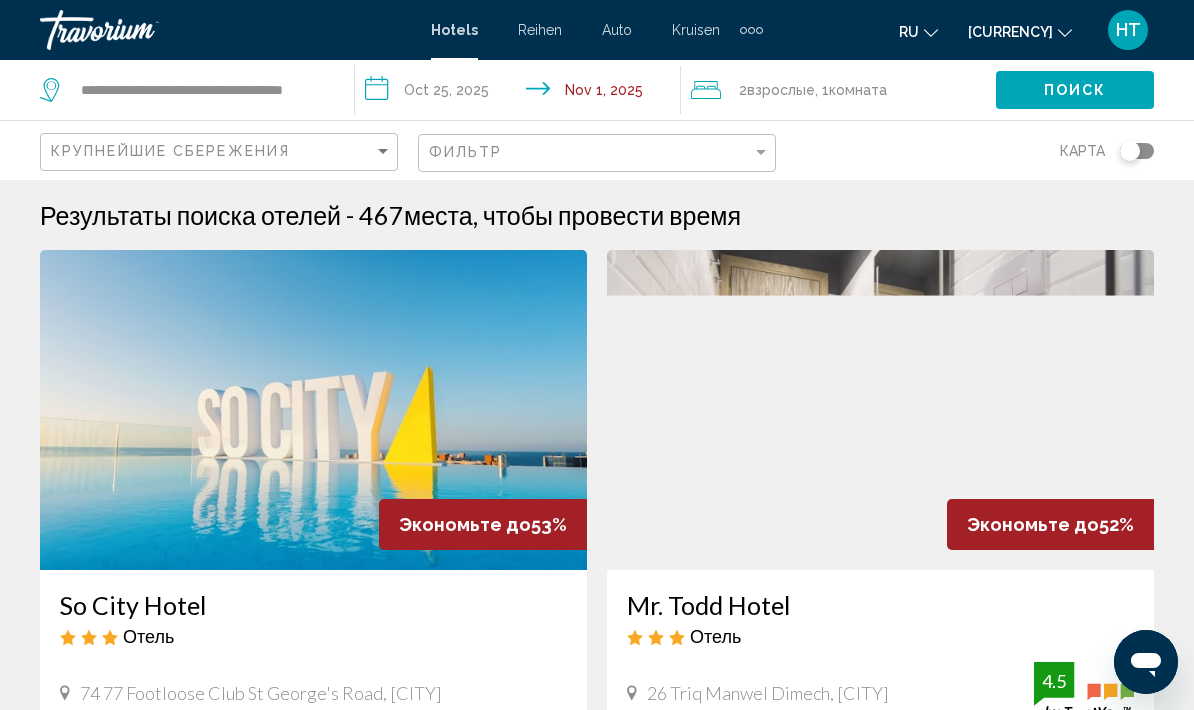 click on "Kruisen" at bounding box center [696, 30] 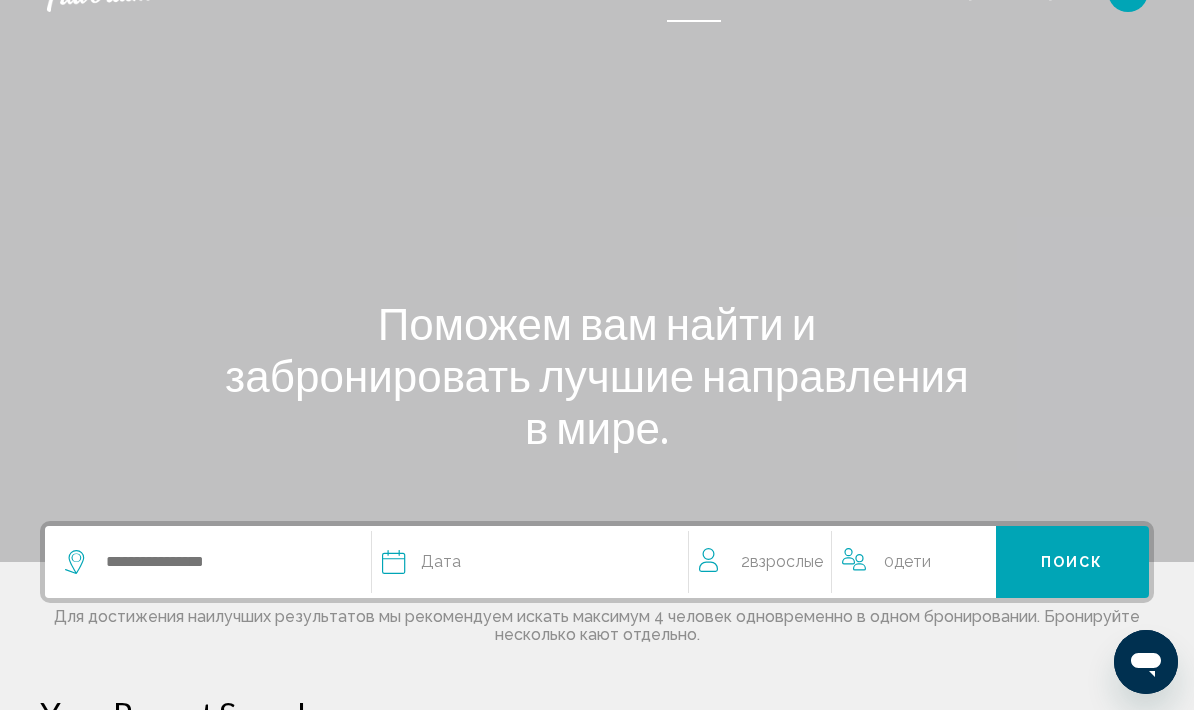 scroll, scrollTop: 0, scrollLeft: 0, axis: both 